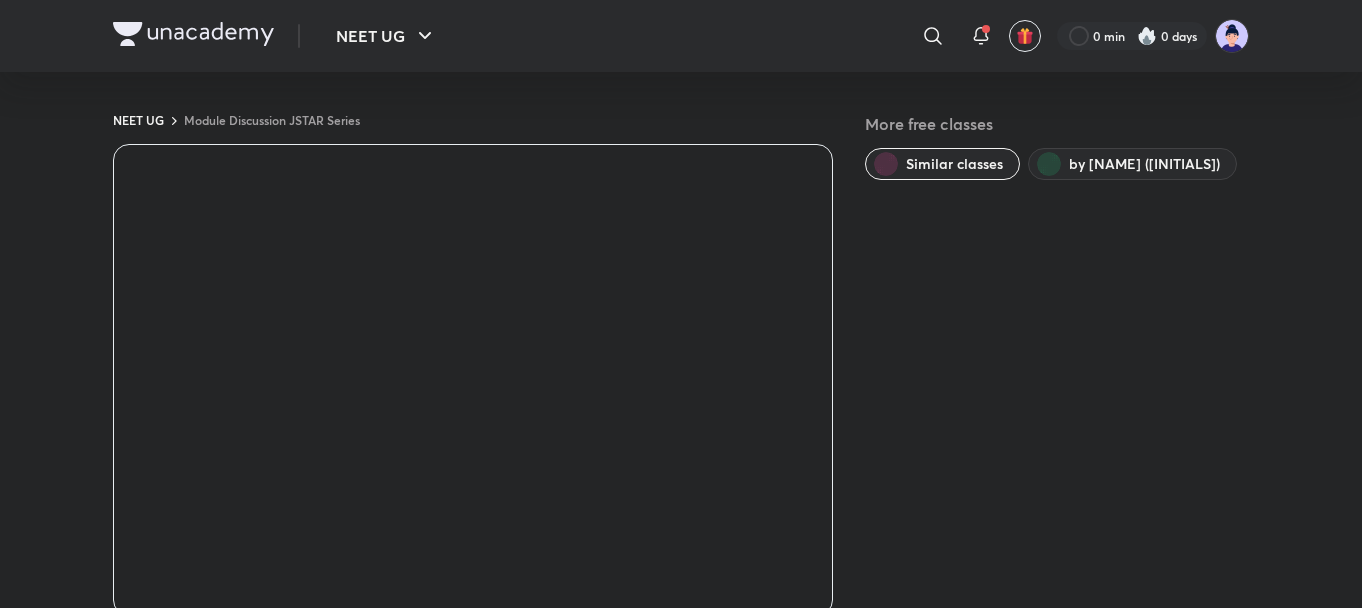 scroll, scrollTop: 0, scrollLeft: 0, axis: both 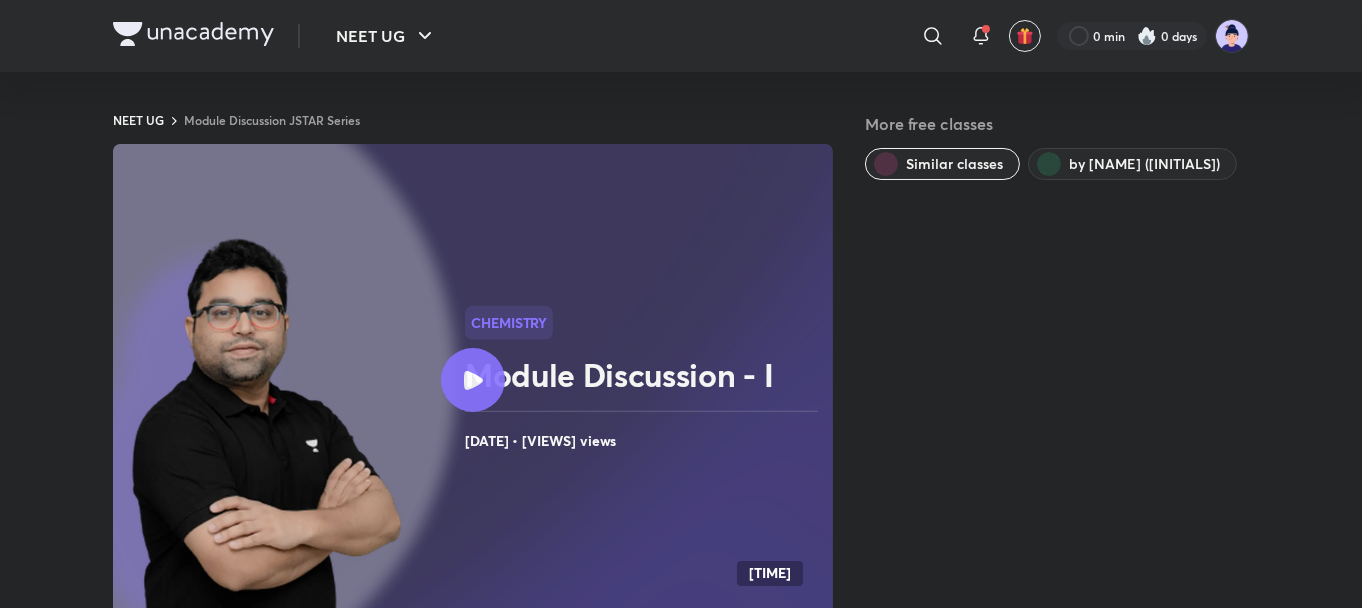 click on "Module Discussion JSTAR Series" at bounding box center (272, 120) 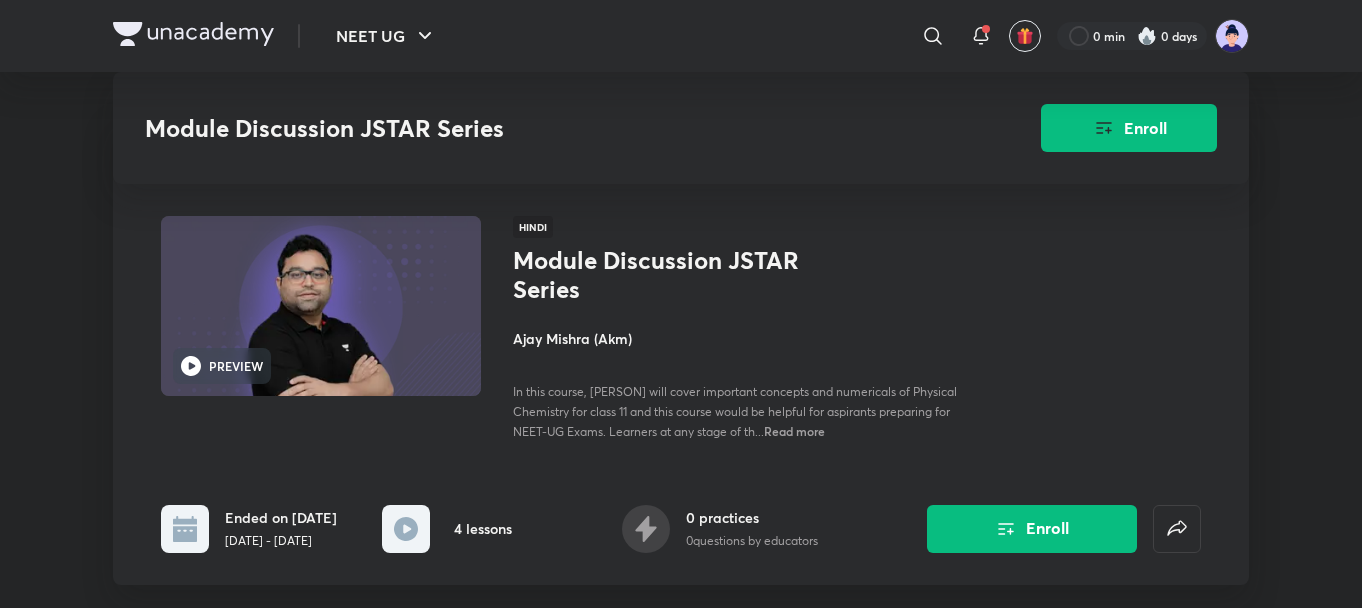 scroll, scrollTop: 1000, scrollLeft: 0, axis: vertical 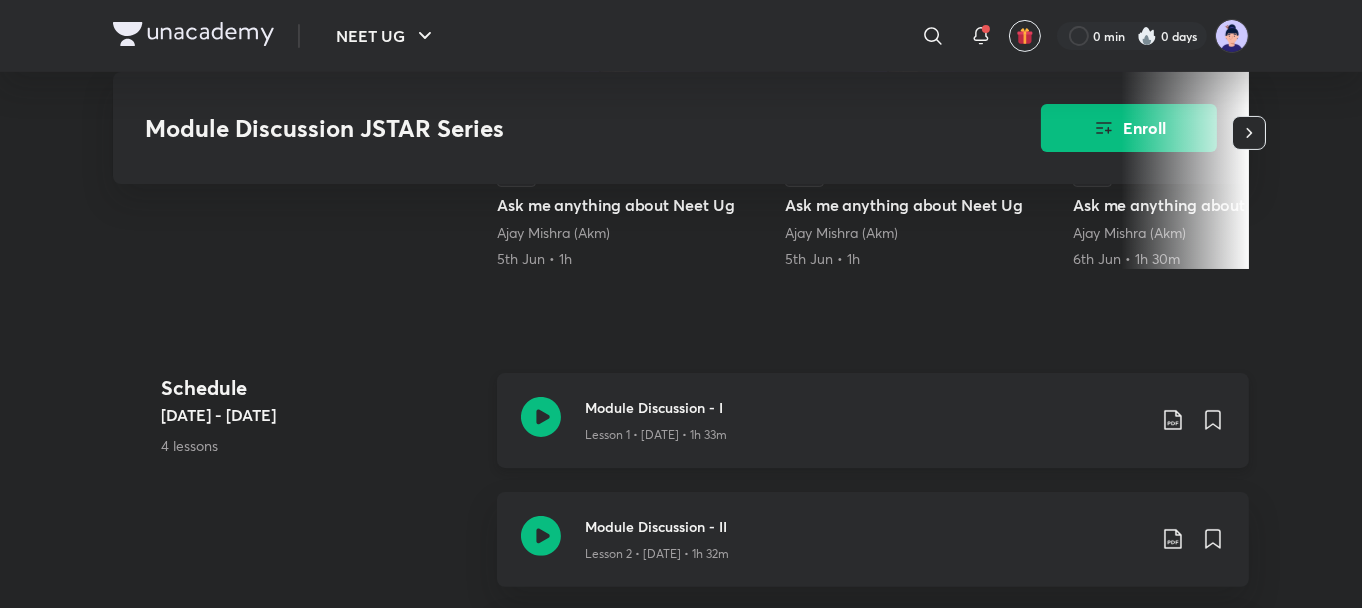click 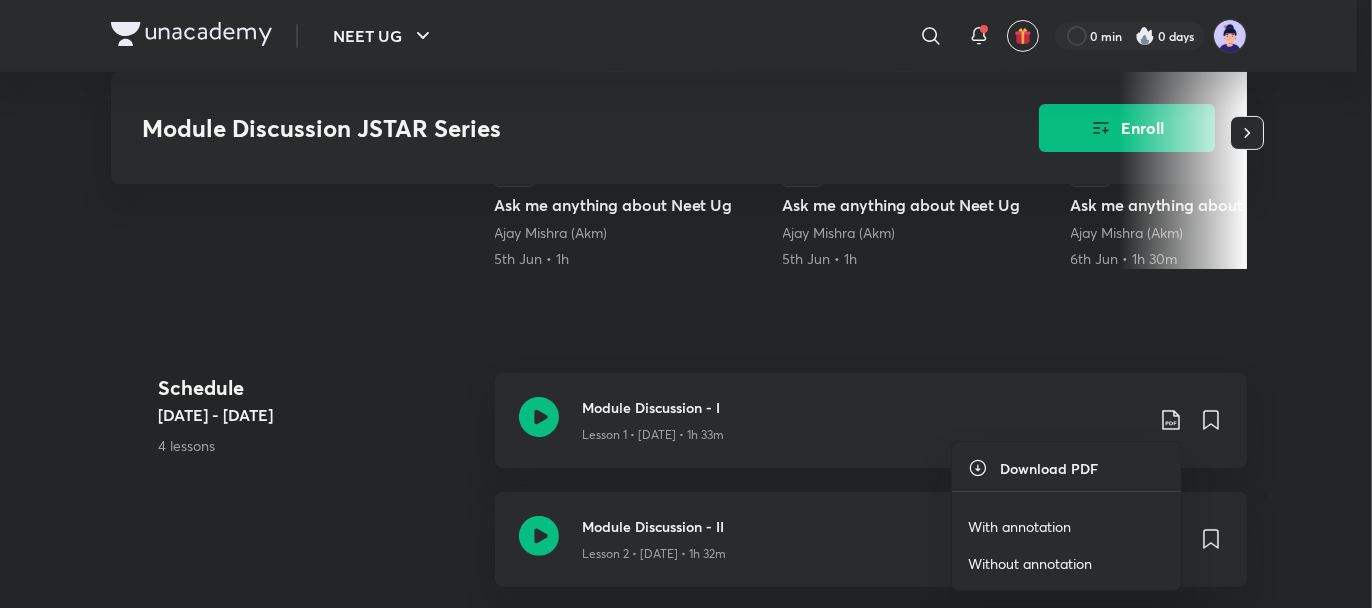 click on "With annotation" at bounding box center (1019, 526) 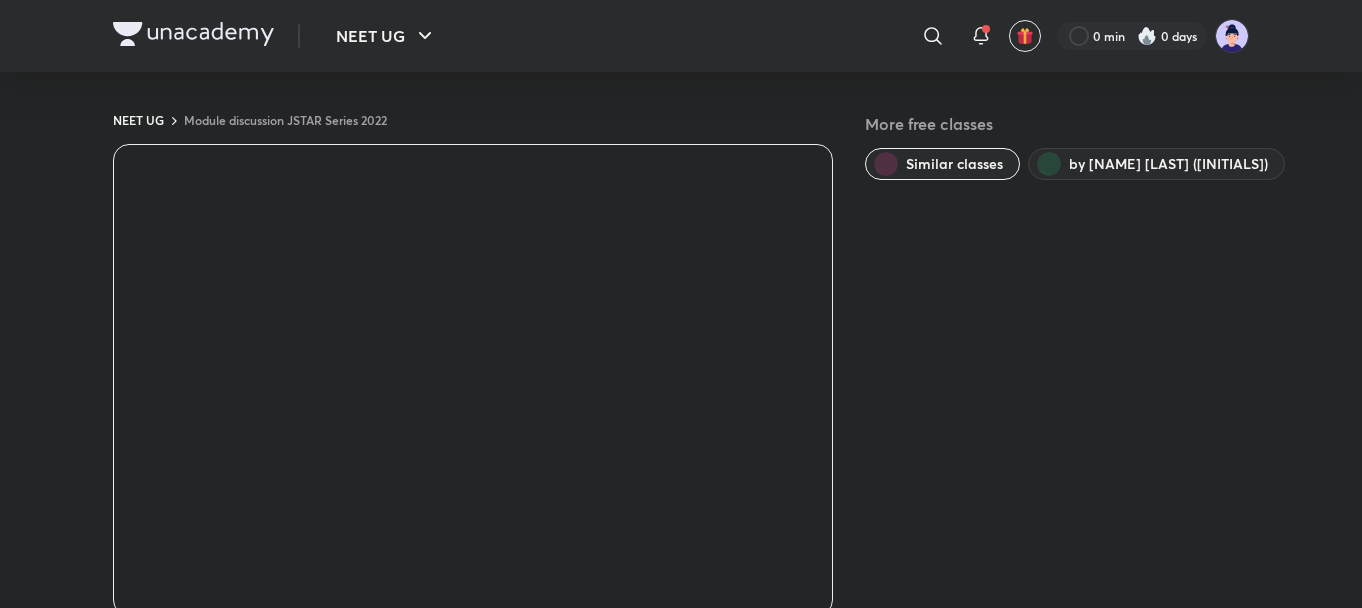 scroll, scrollTop: 0, scrollLeft: 0, axis: both 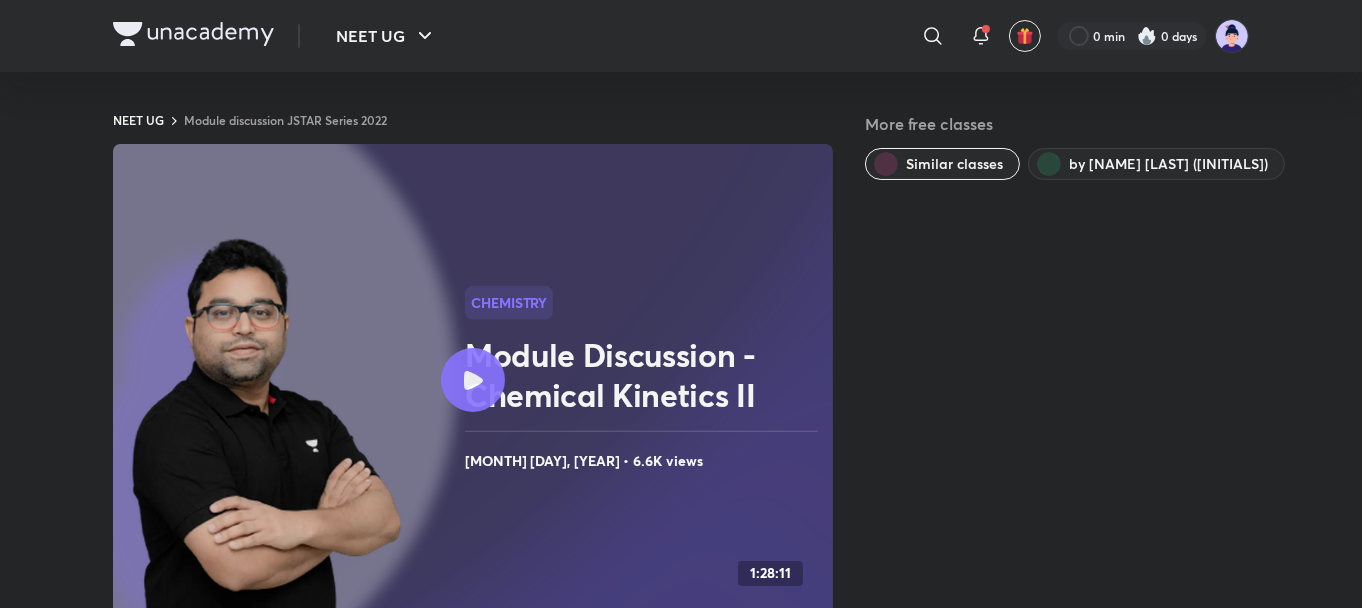 click on "Module discussion JSTAR Series 2022" at bounding box center [285, 120] 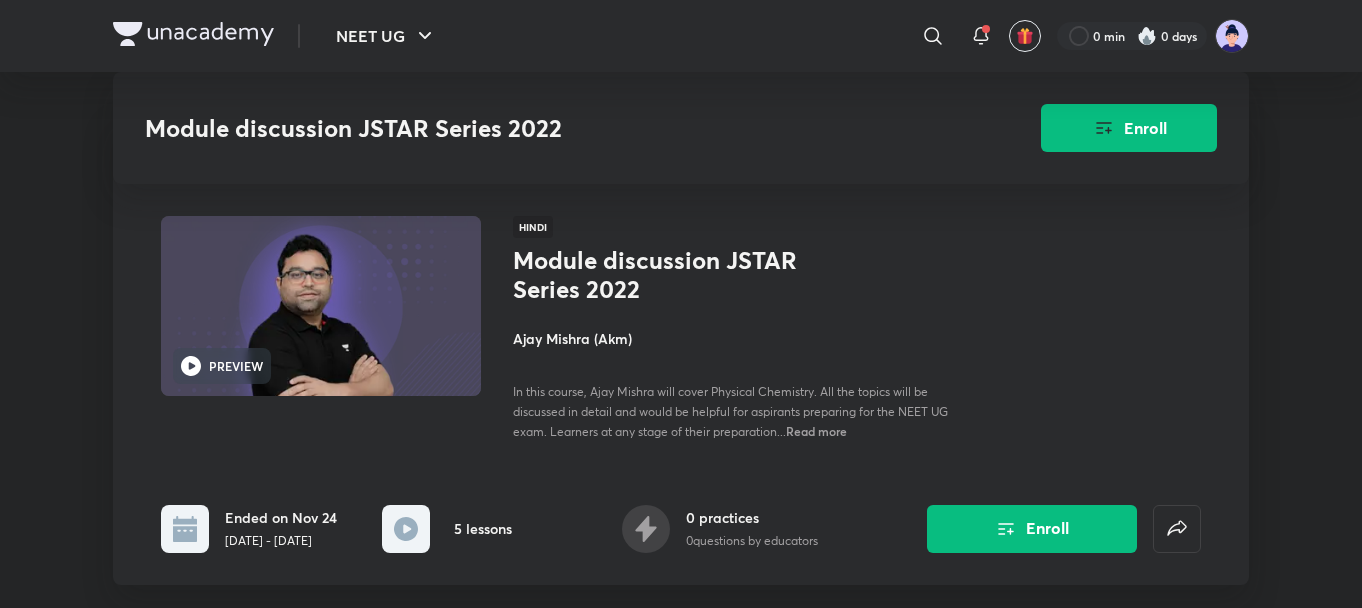 scroll, scrollTop: 1159, scrollLeft: 0, axis: vertical 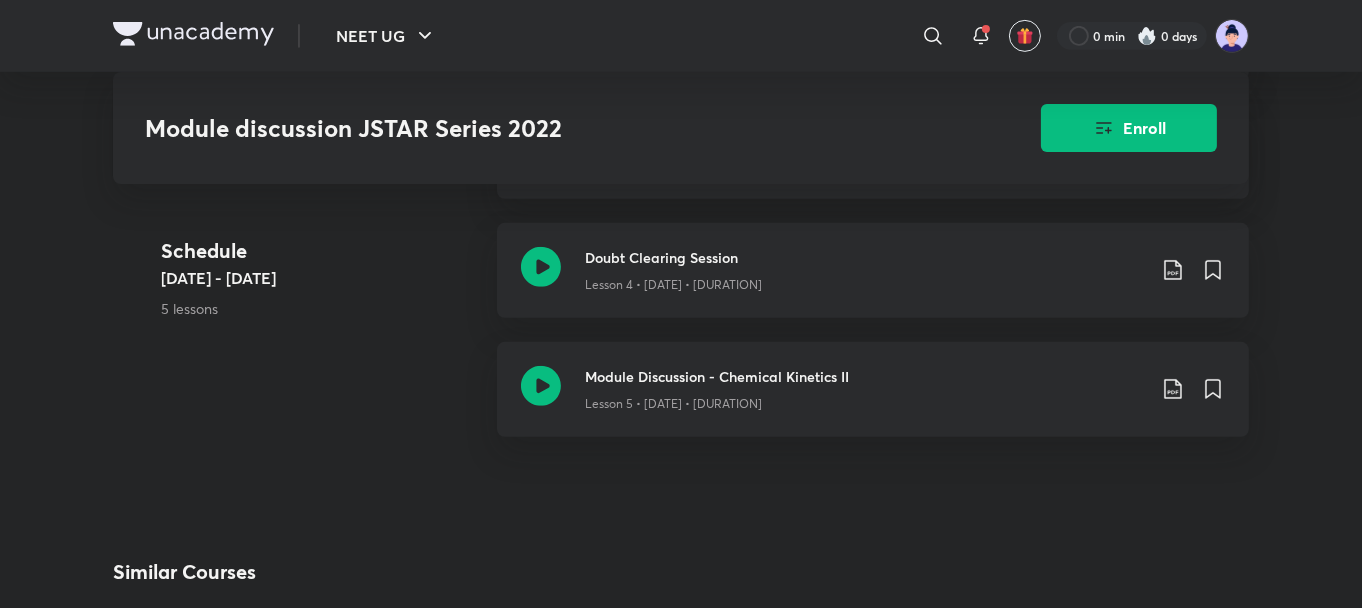 click 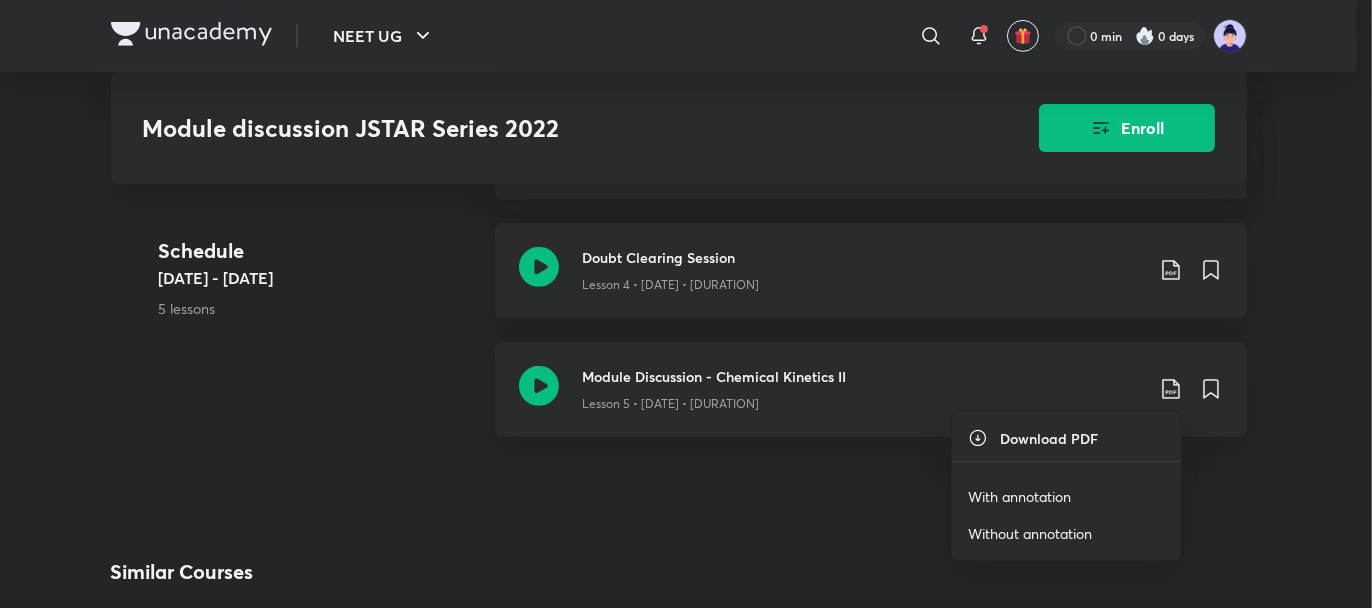click on "With annotation" at bounding box center (1019, 496) 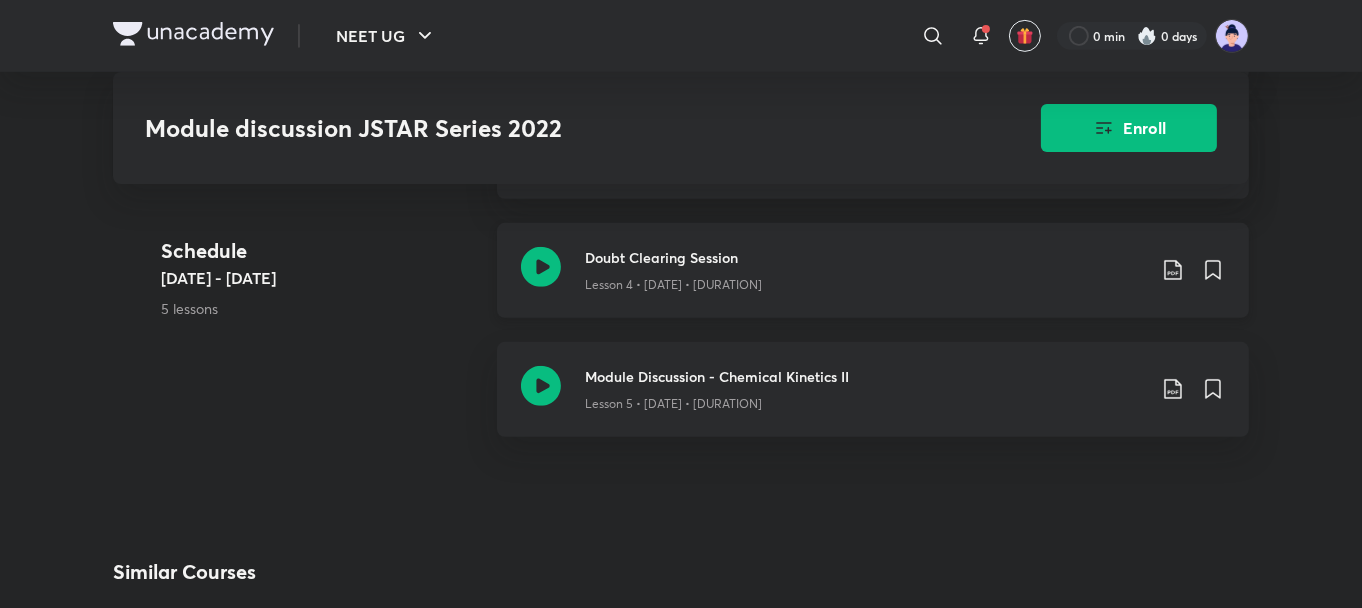 click on "Lesson 4 • [DATE] • [DURATION]" at bounding box center [673, 285] 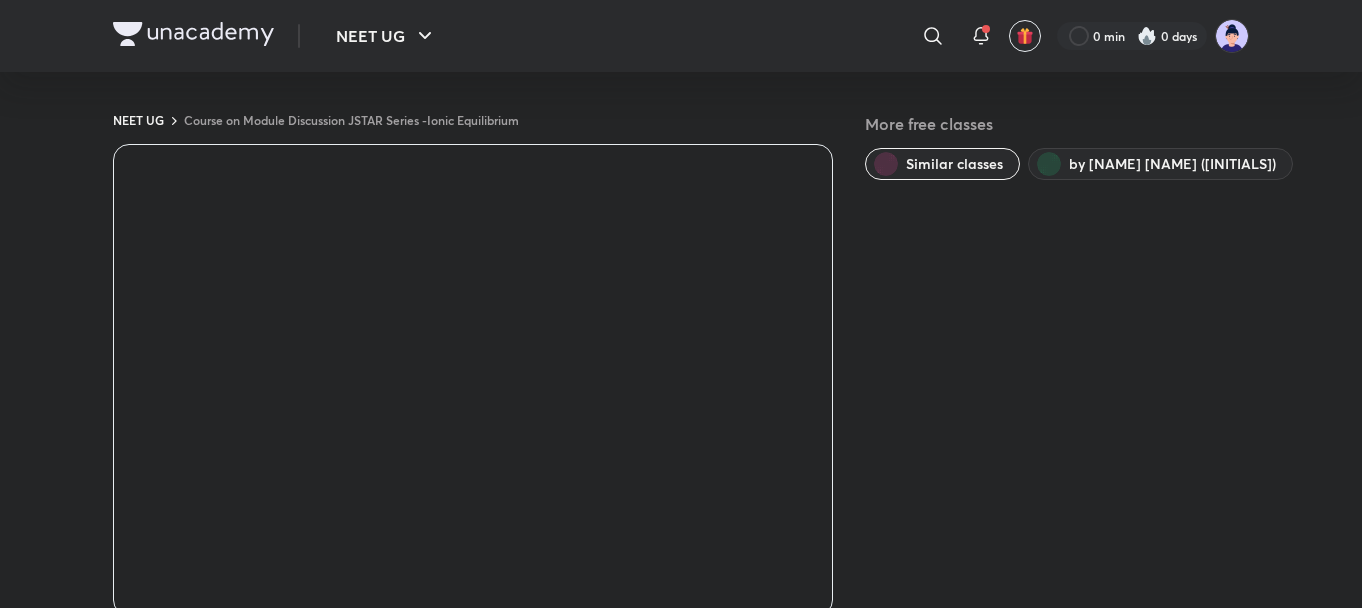 scroll, scrollTop: 0, scrollLeft: 0, axis: both 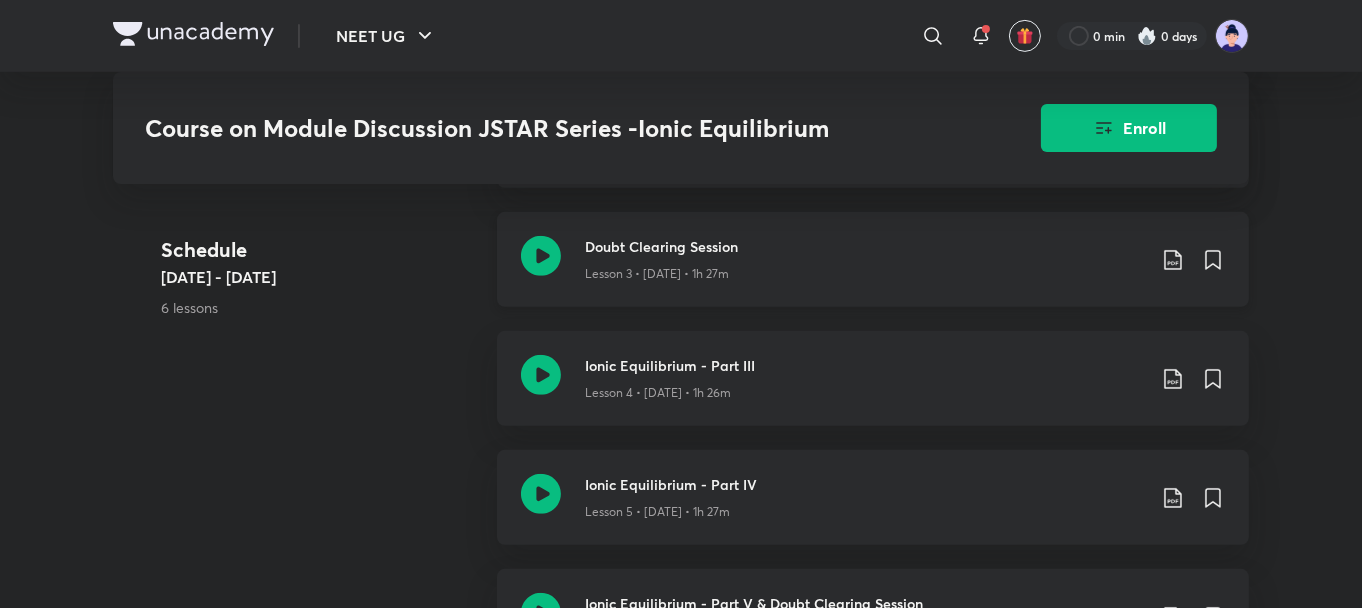 click 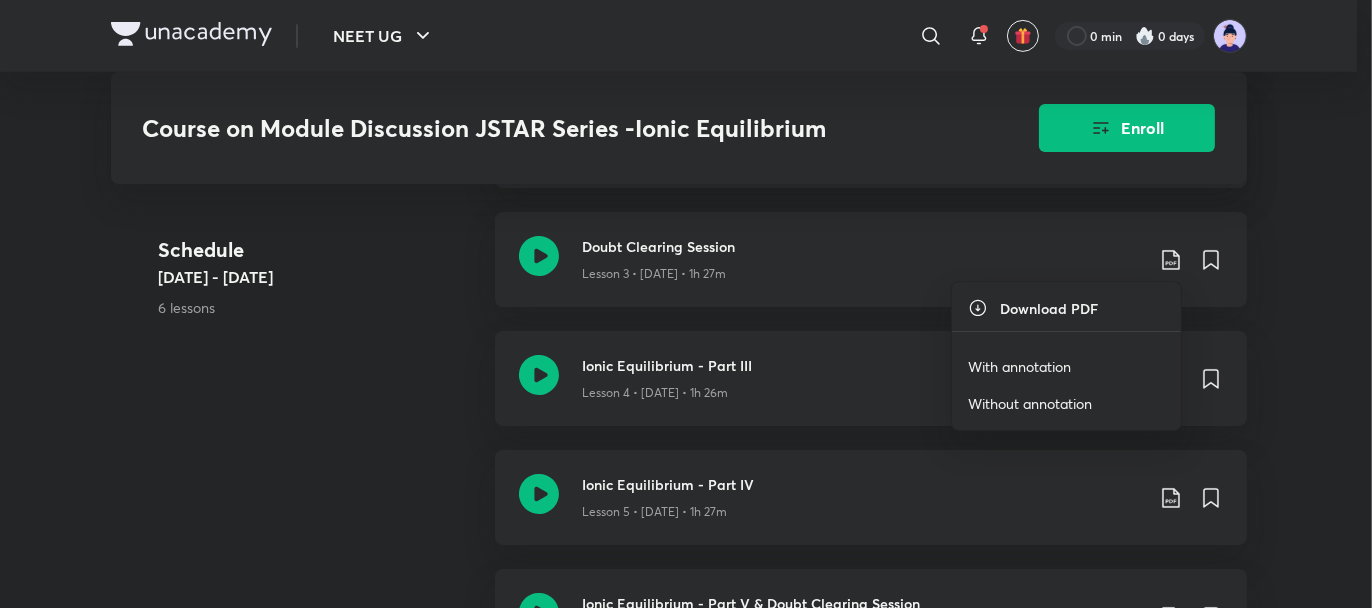 click on "With annotation" at bounding box center (1019, 366) 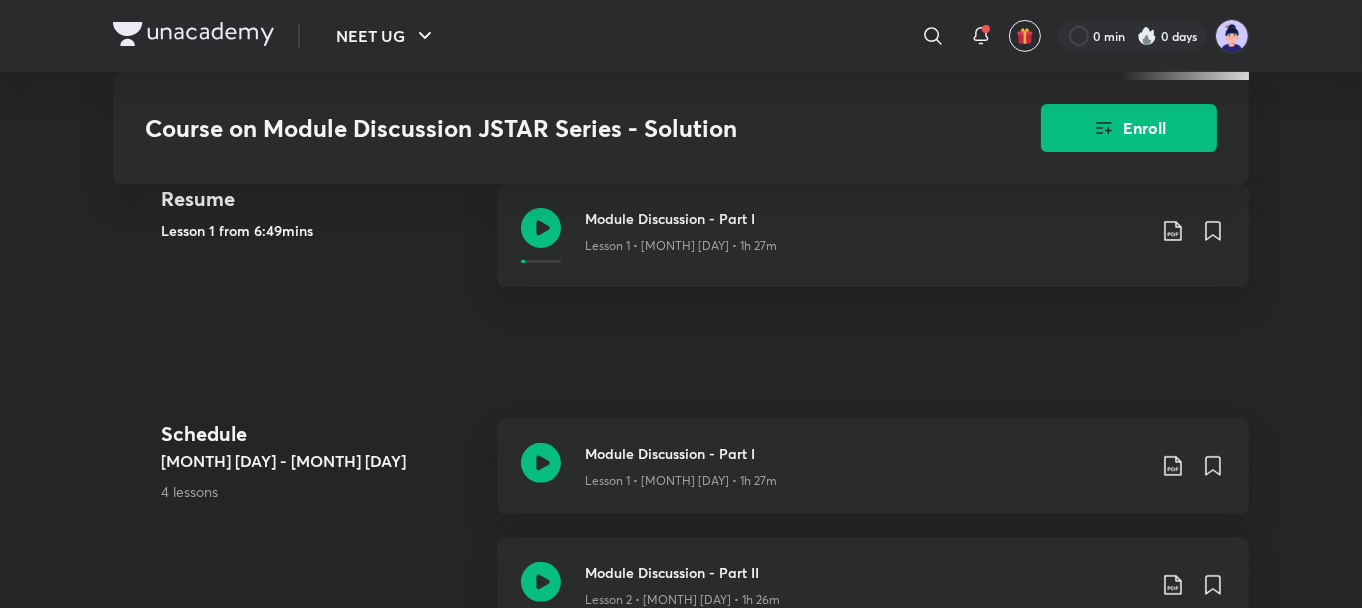 scroll, scrollTop: 856, scrollLeft: 0, axis: vertical 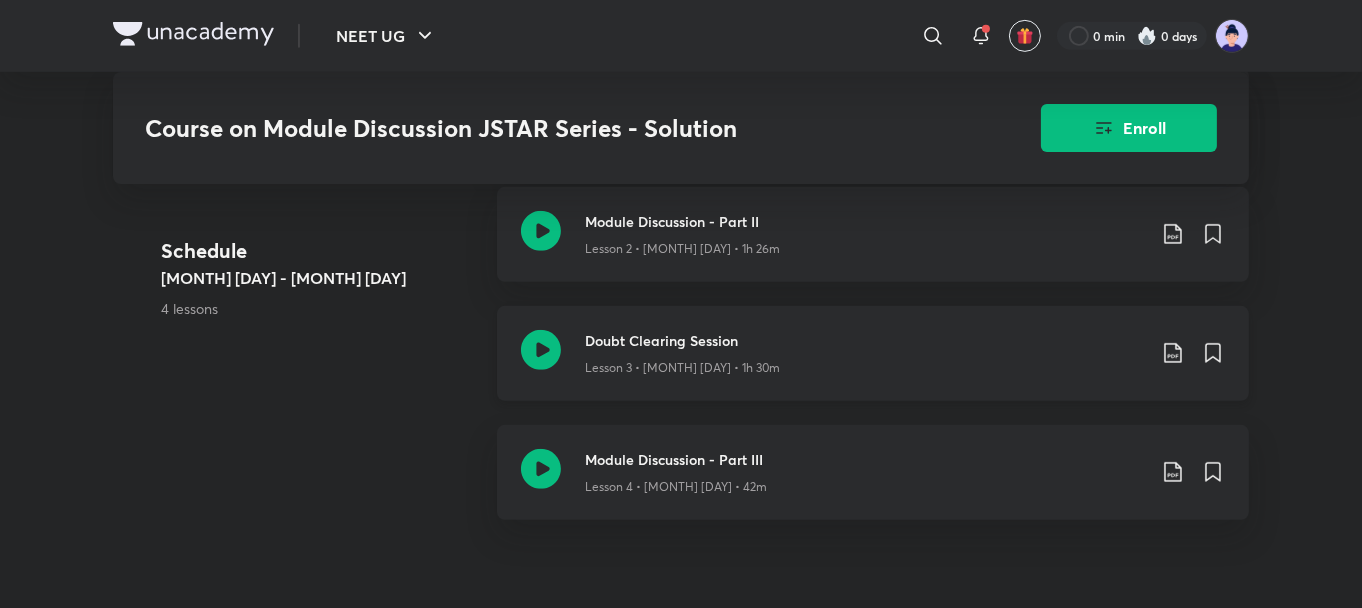 click 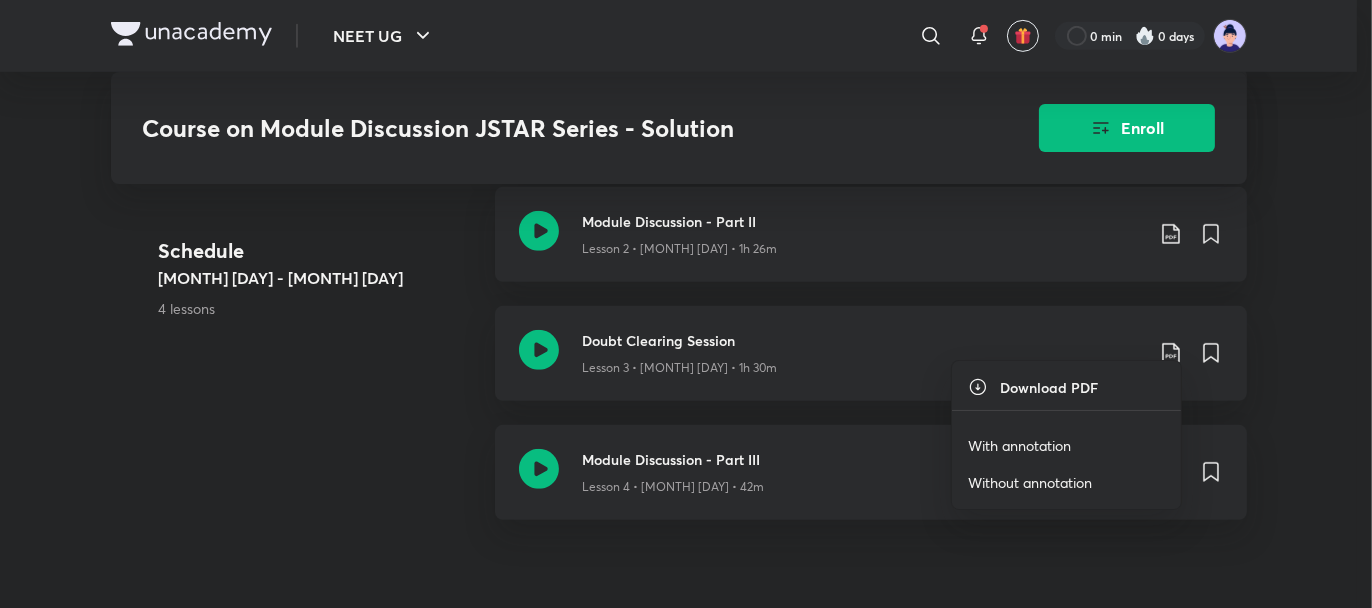 click on "With annotation" at bounding box center (1019, 445) 